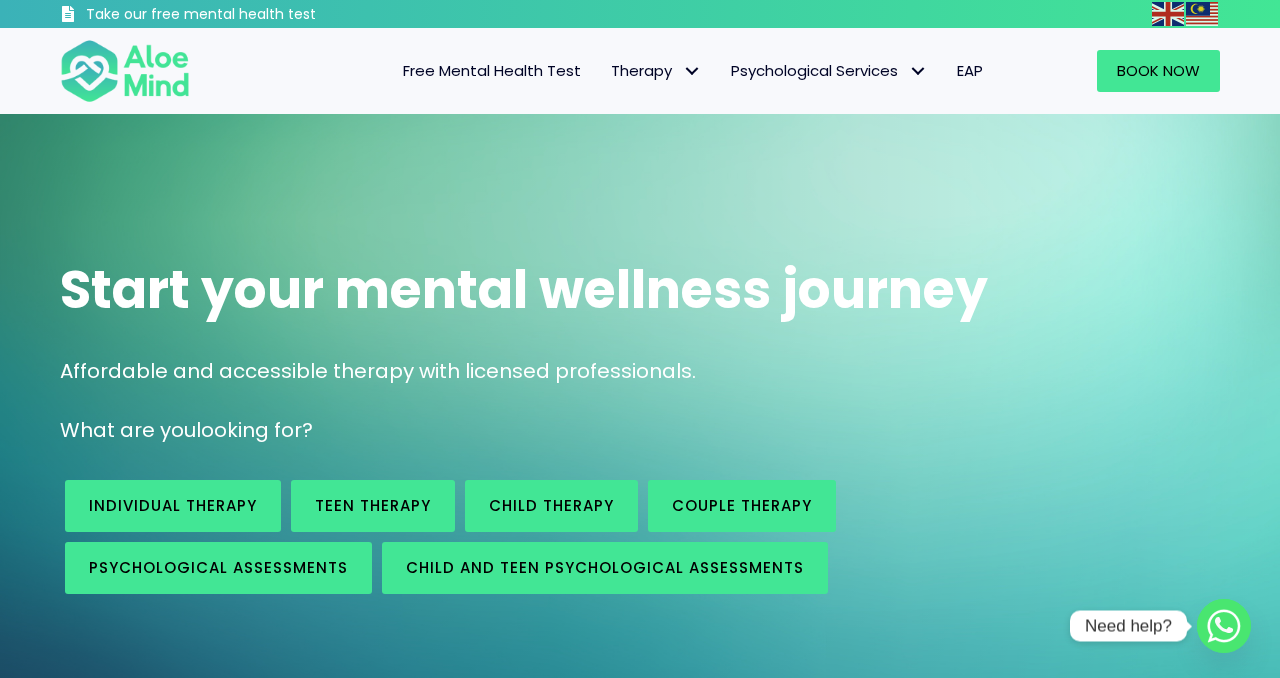 scroll, scrollTop: 0, scrollLeft: 0, axis: both 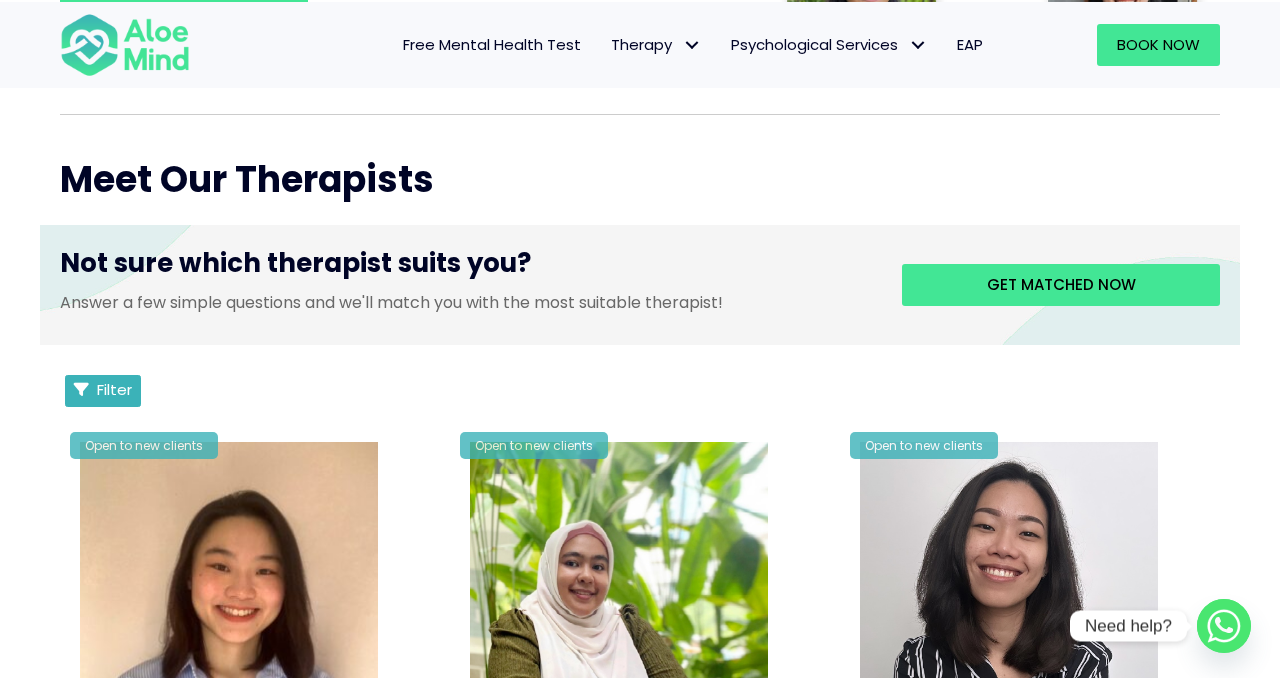 click on "Filter" at bounding box center [114, 389] 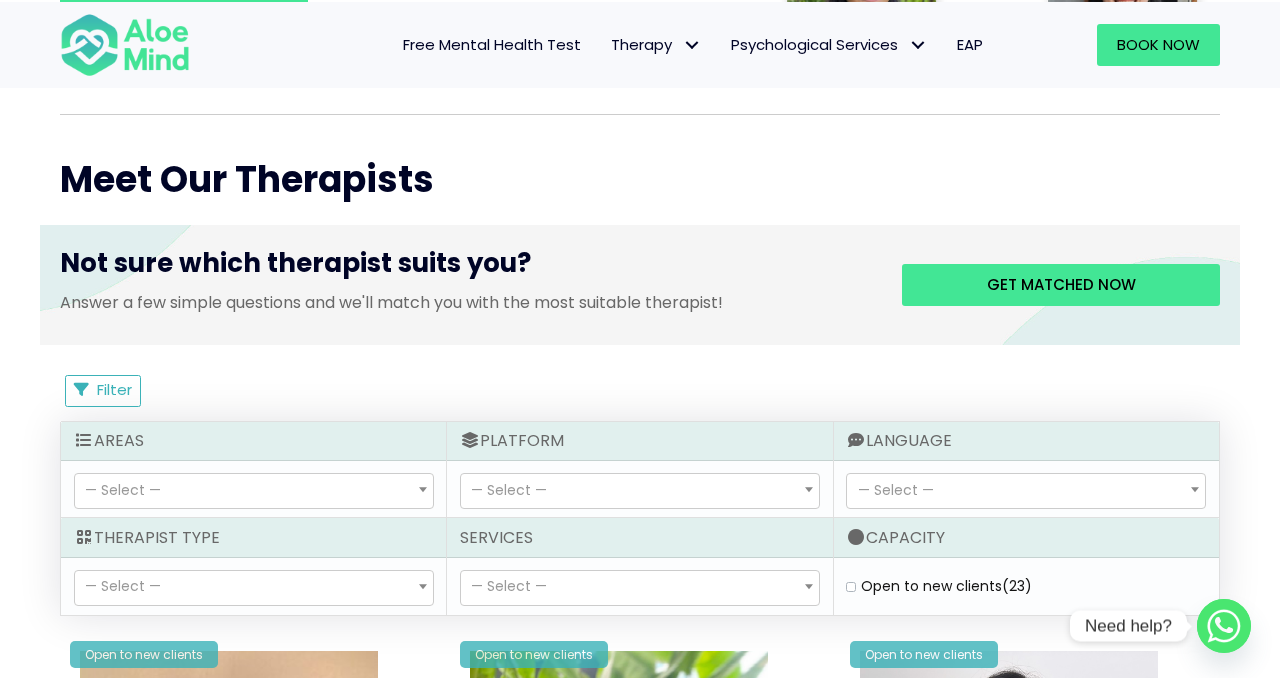 click on "— Select —" at bounding box center [254, 491] 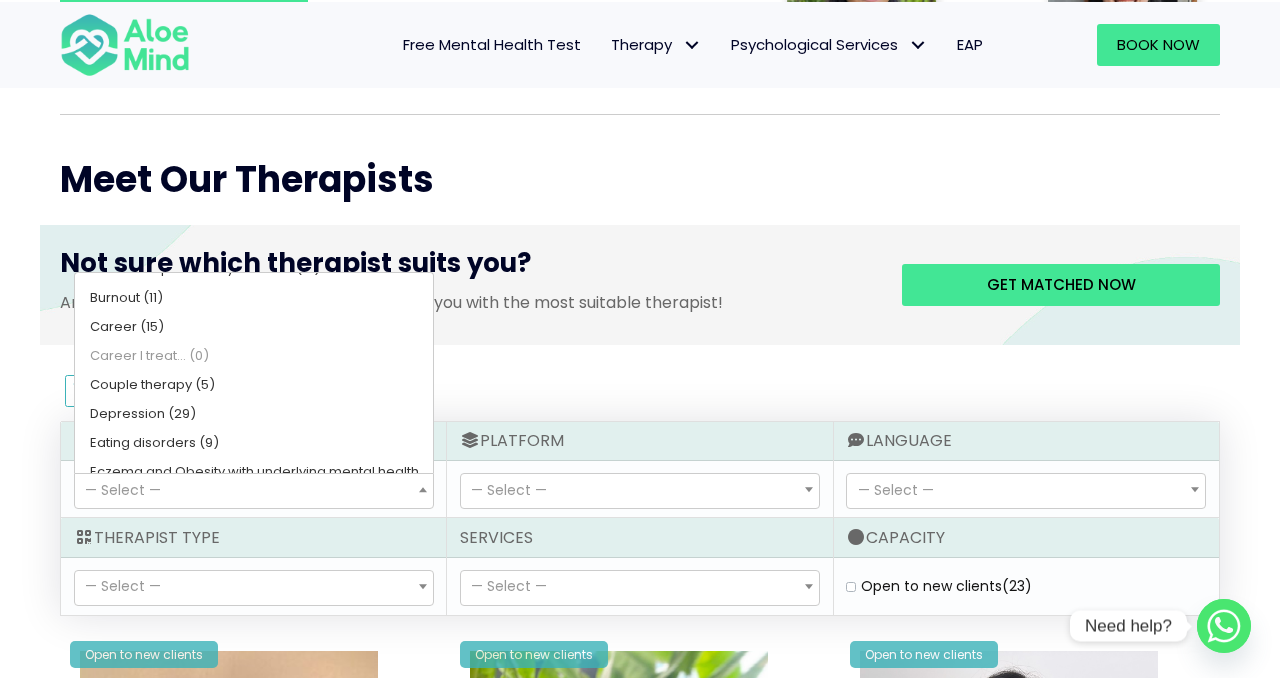 scroll, scrollTop: 253, scrollLeft: 0, axis: vertical 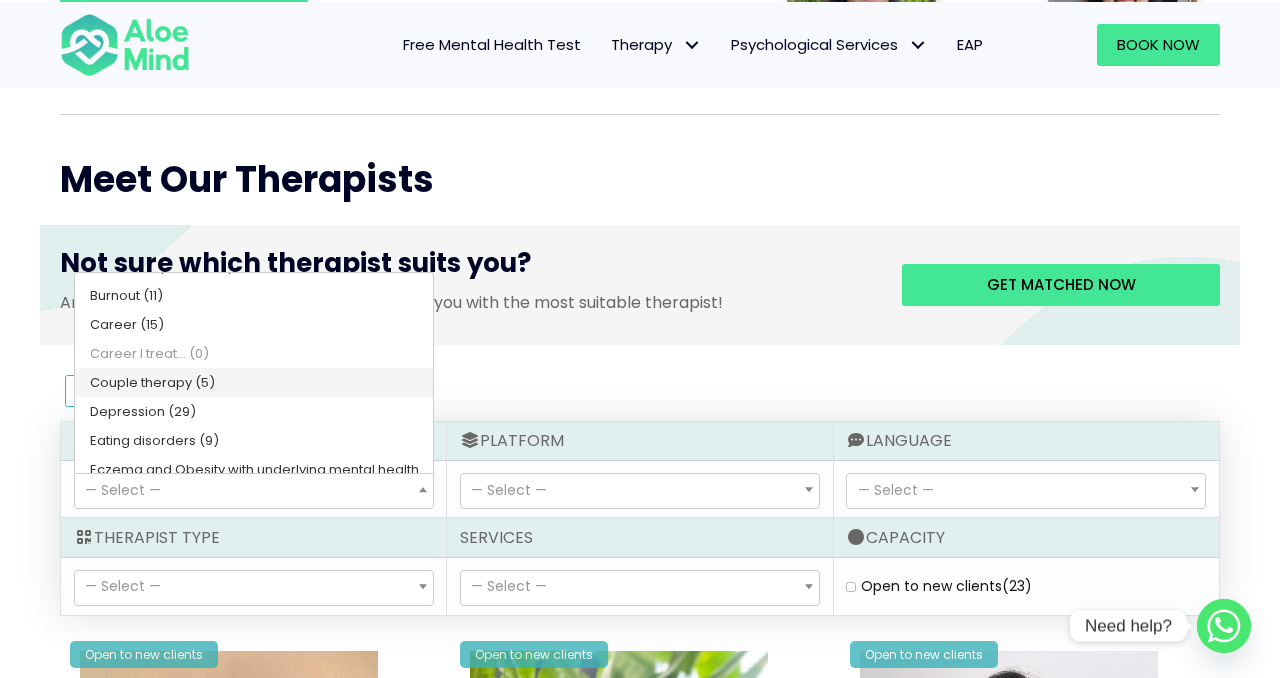 select on "107" 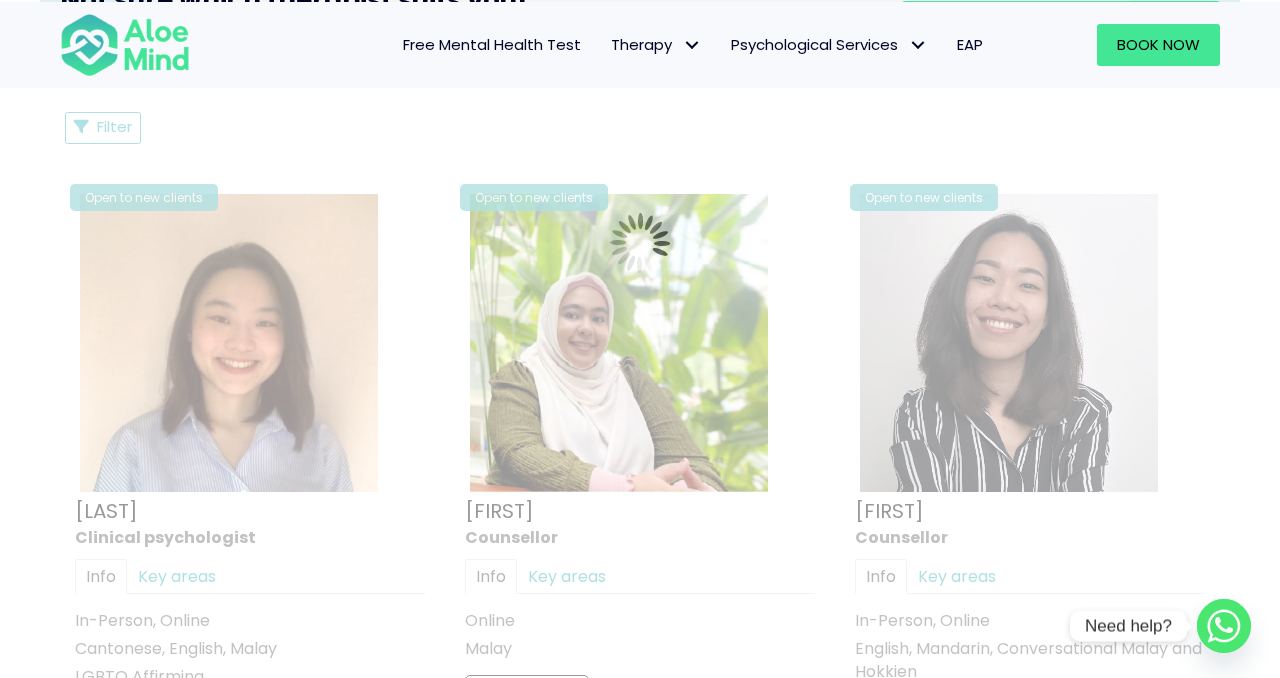 scroll, scrollTop: 1069, scrollLeft: 0, axis: vertical 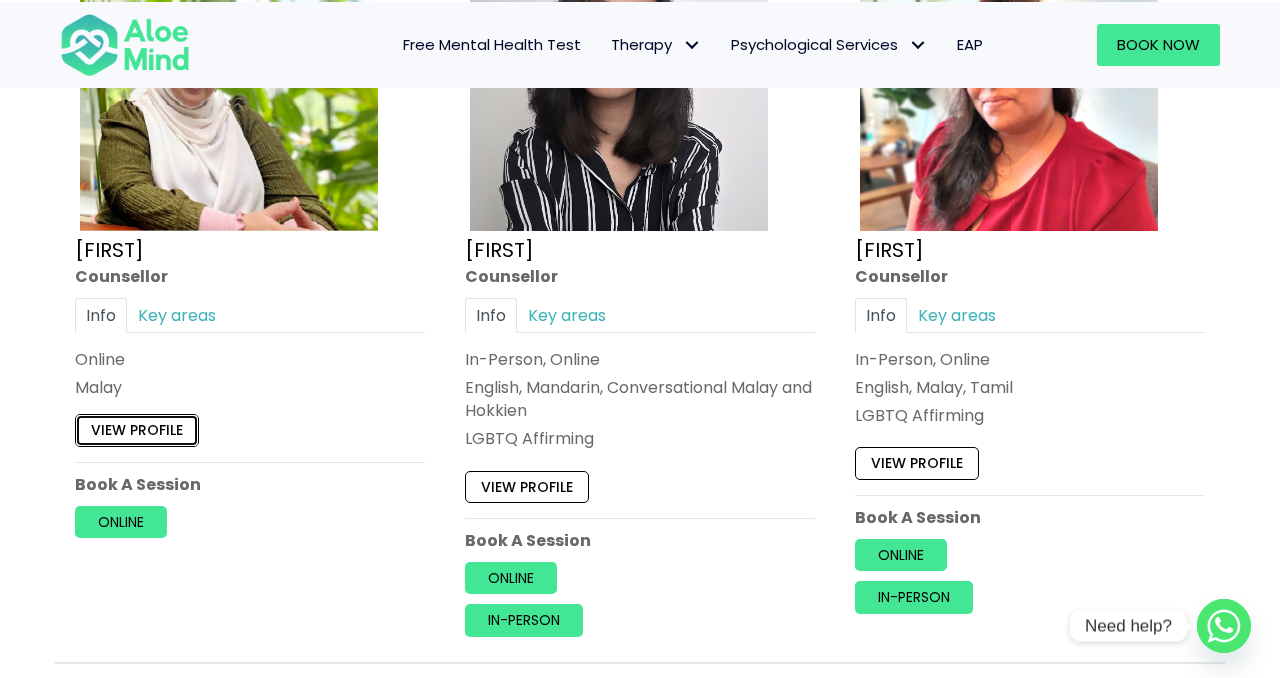 click on "View profile" at bounding box center [137, 430] 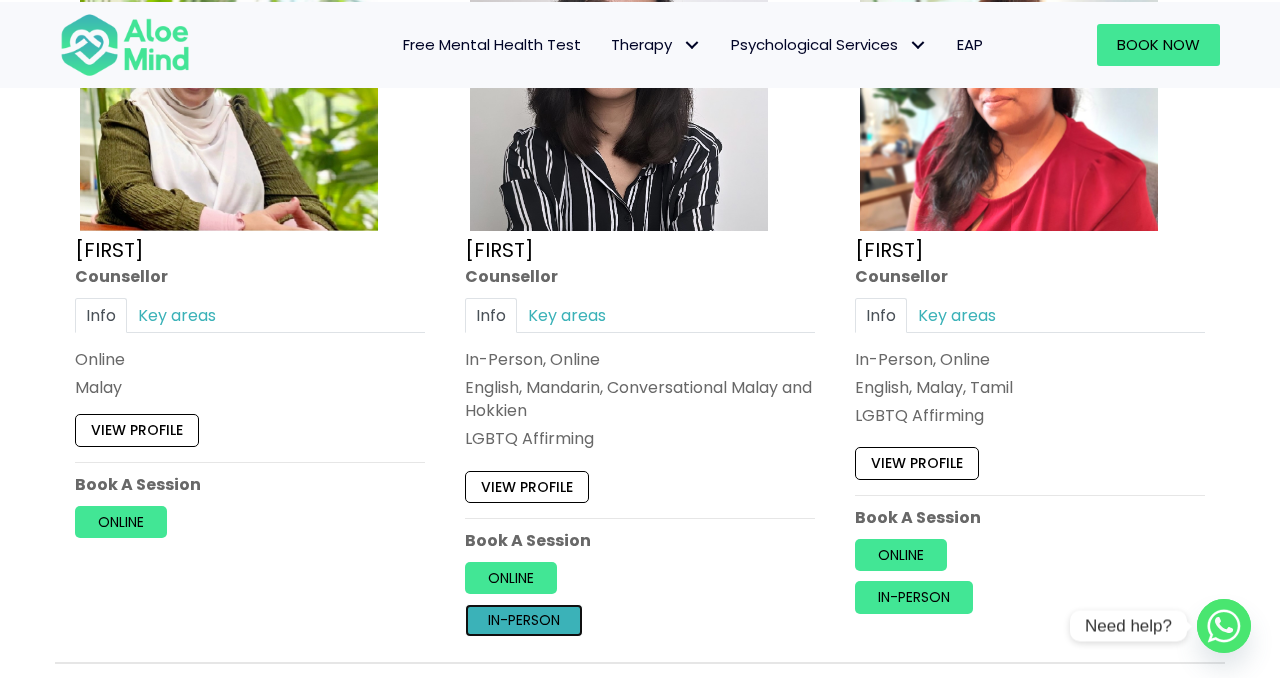 click on "In-person" at bounding box center [524, 621] 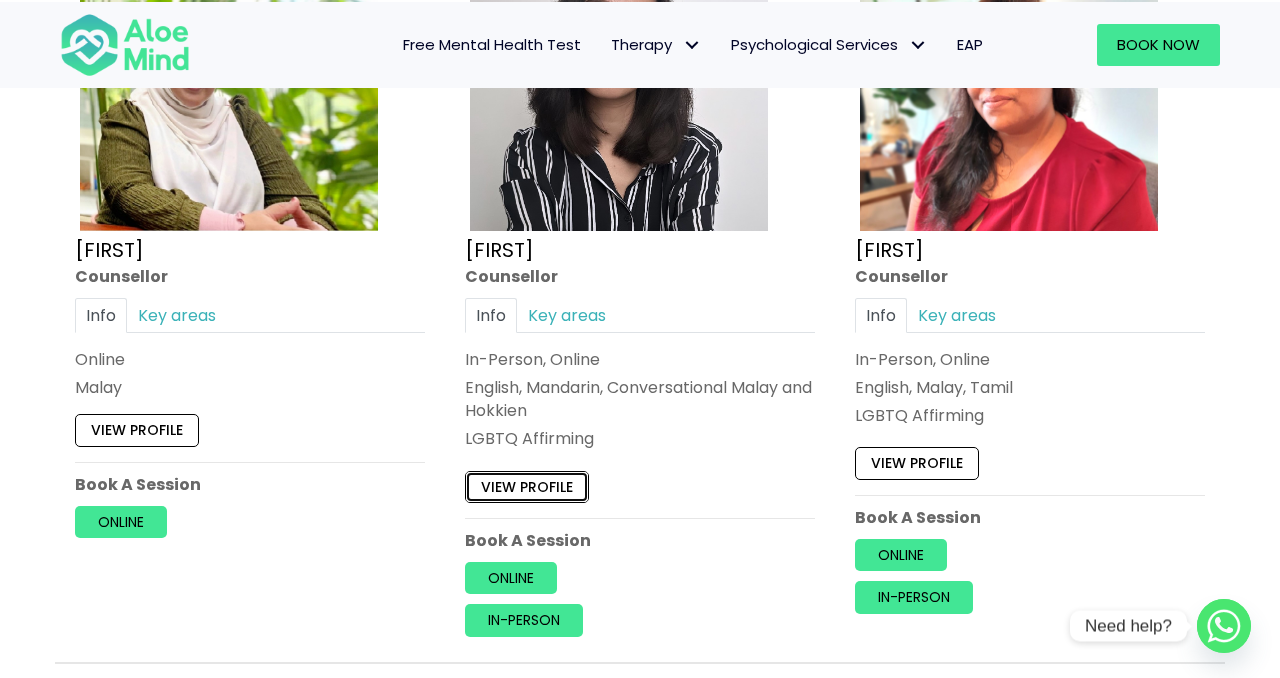 click on "View profile" at bounding box center [527, 487] 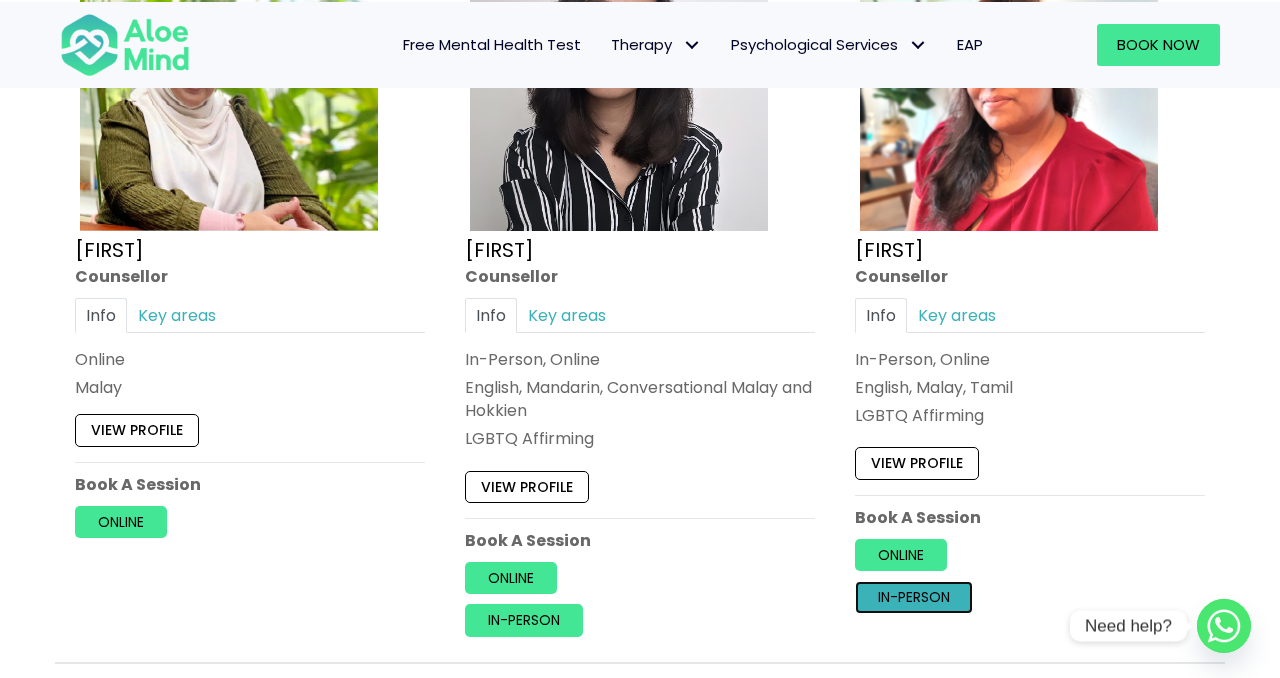 click on "In-person" at bounding box center [914, 597] 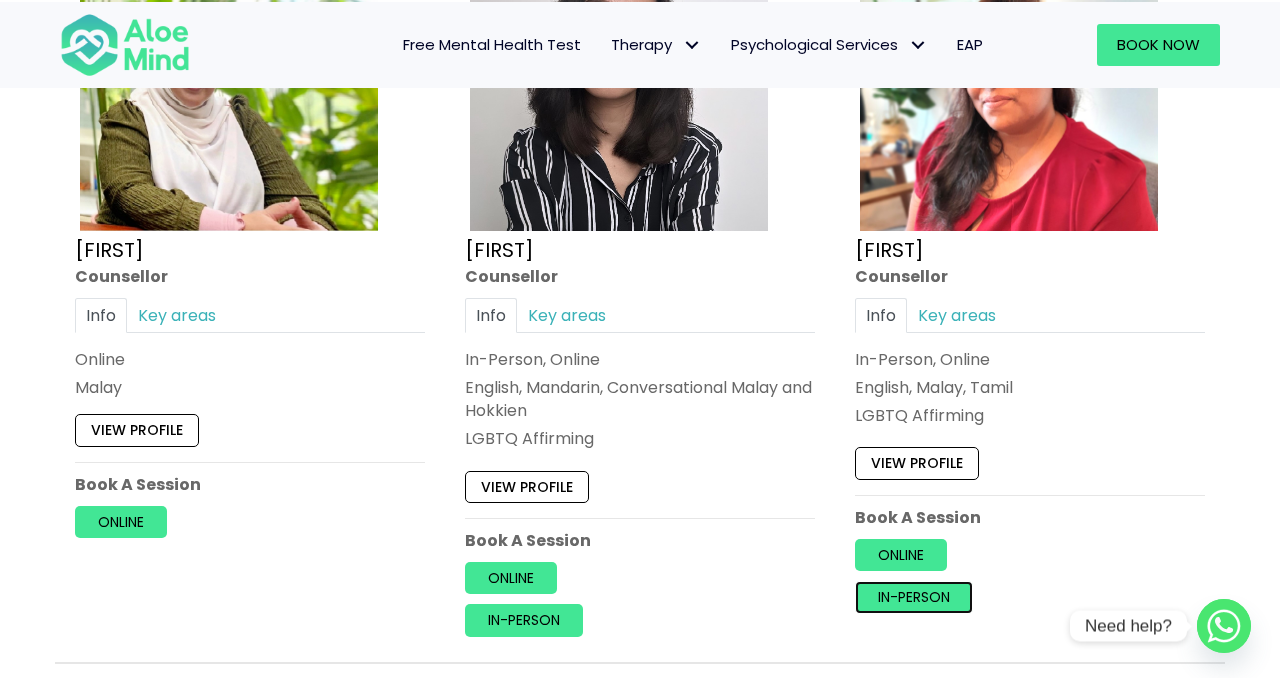 scroll, scrollTop: 1325, scrollLeft: 0, axis: vertical 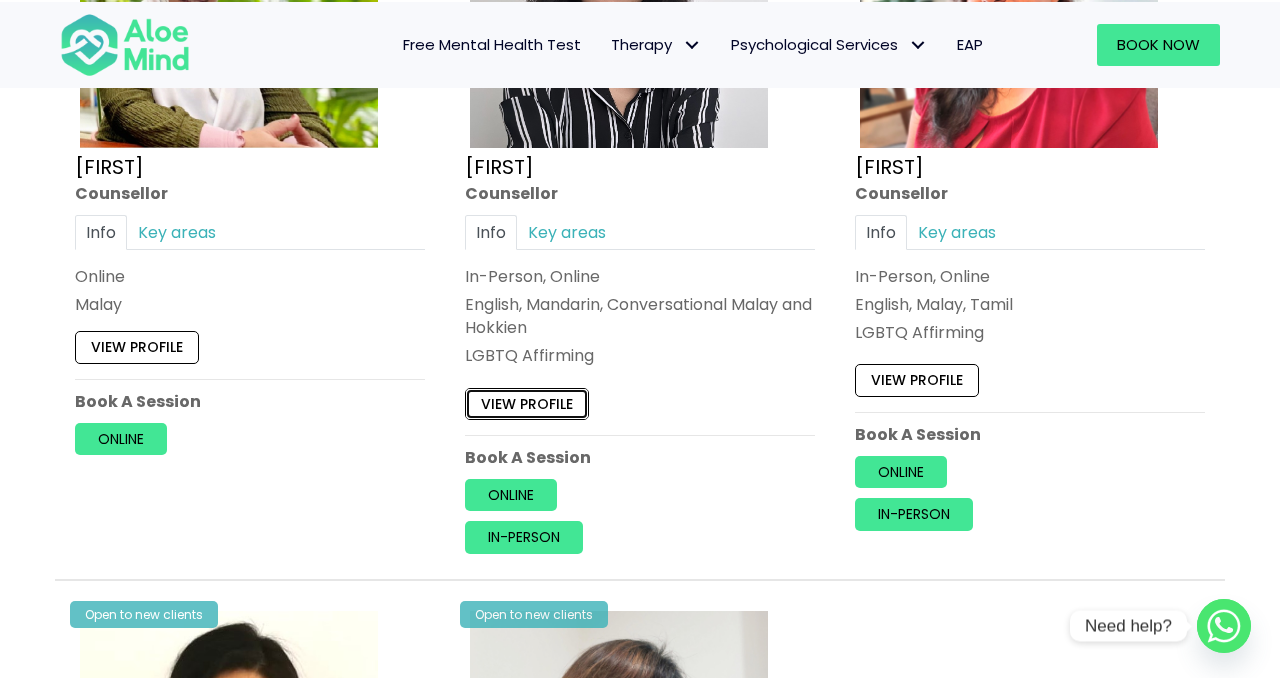 click on "View profile" at bounding box center [527, 404] 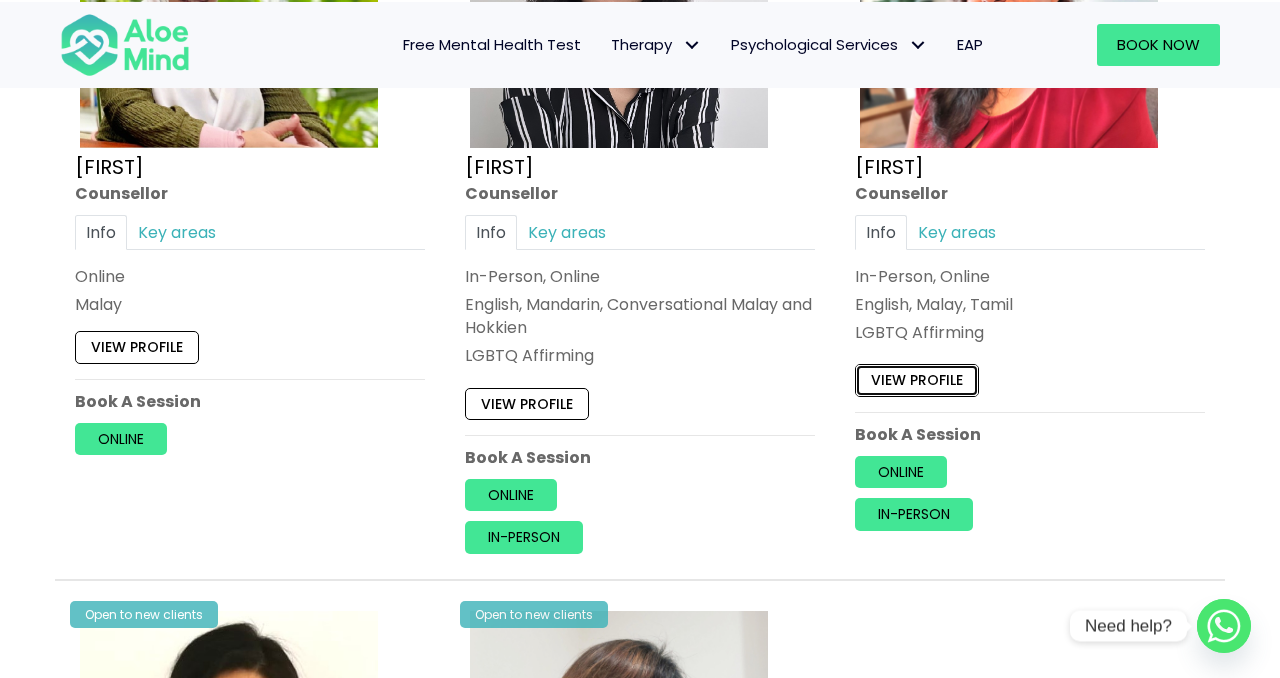 click on "View profile" at bounding box center [917, 381] 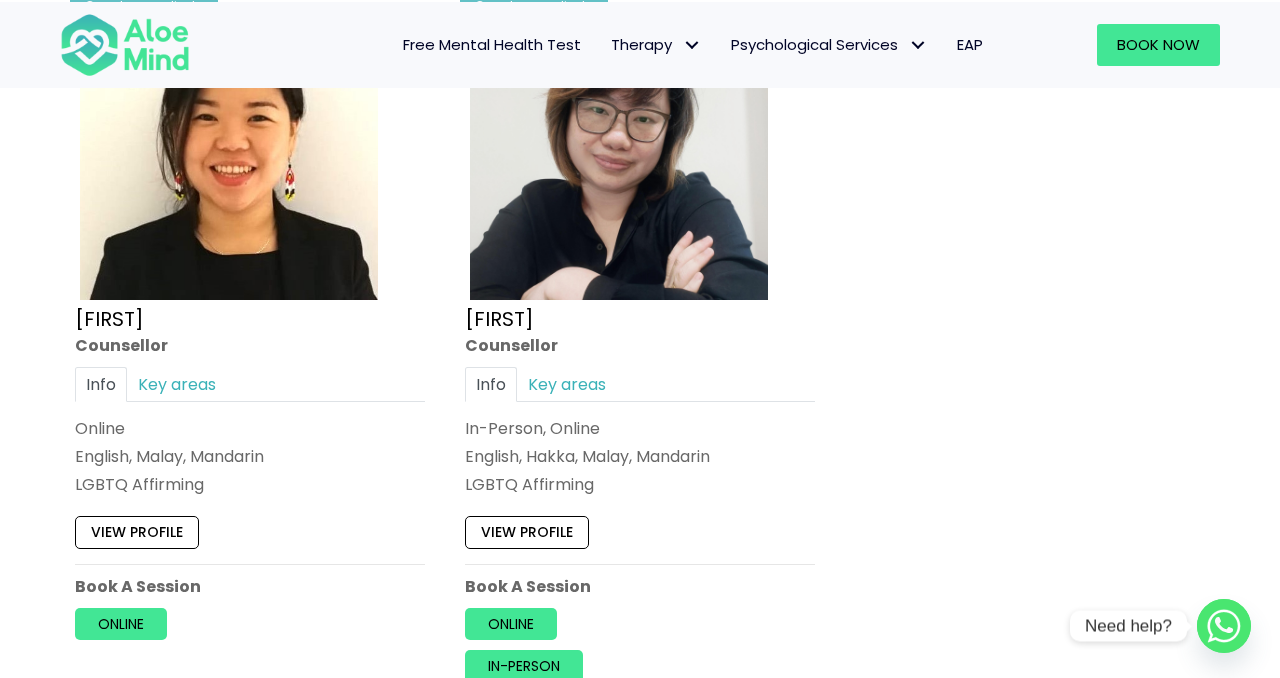 scroll, scrollTop: 1963, scrollLeft: 0, axis: vertical 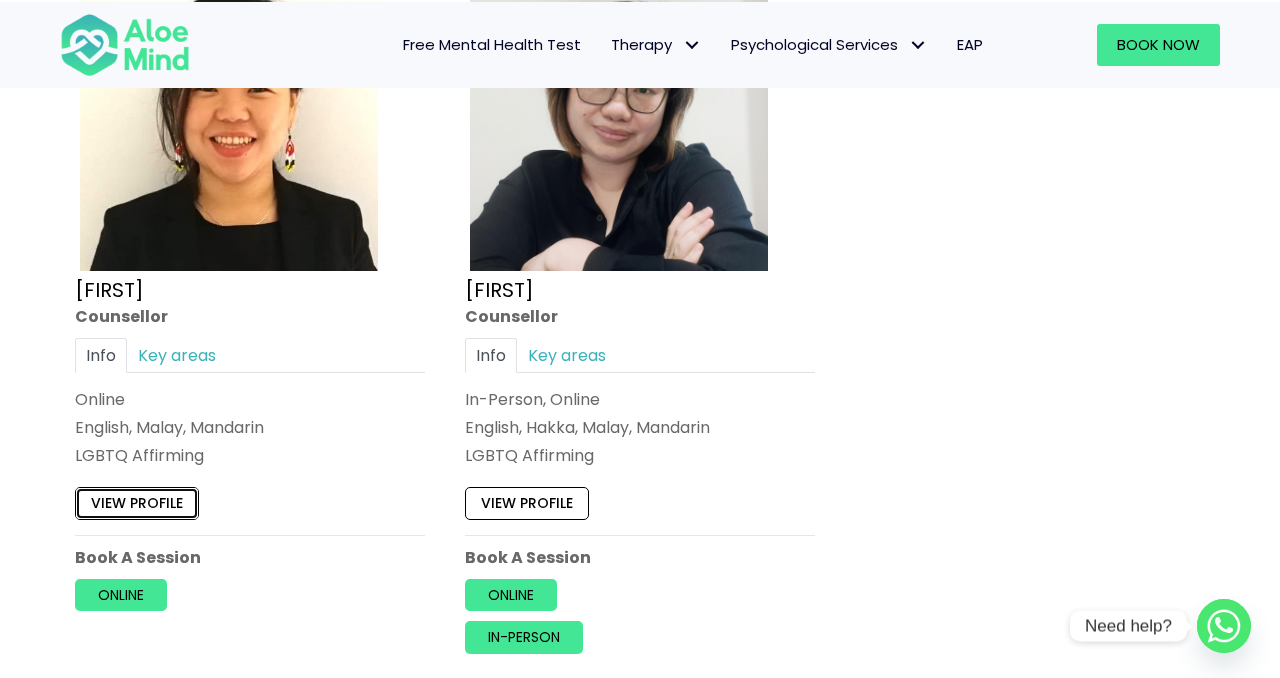 click on "View profile" at bounding box center (137, 503) 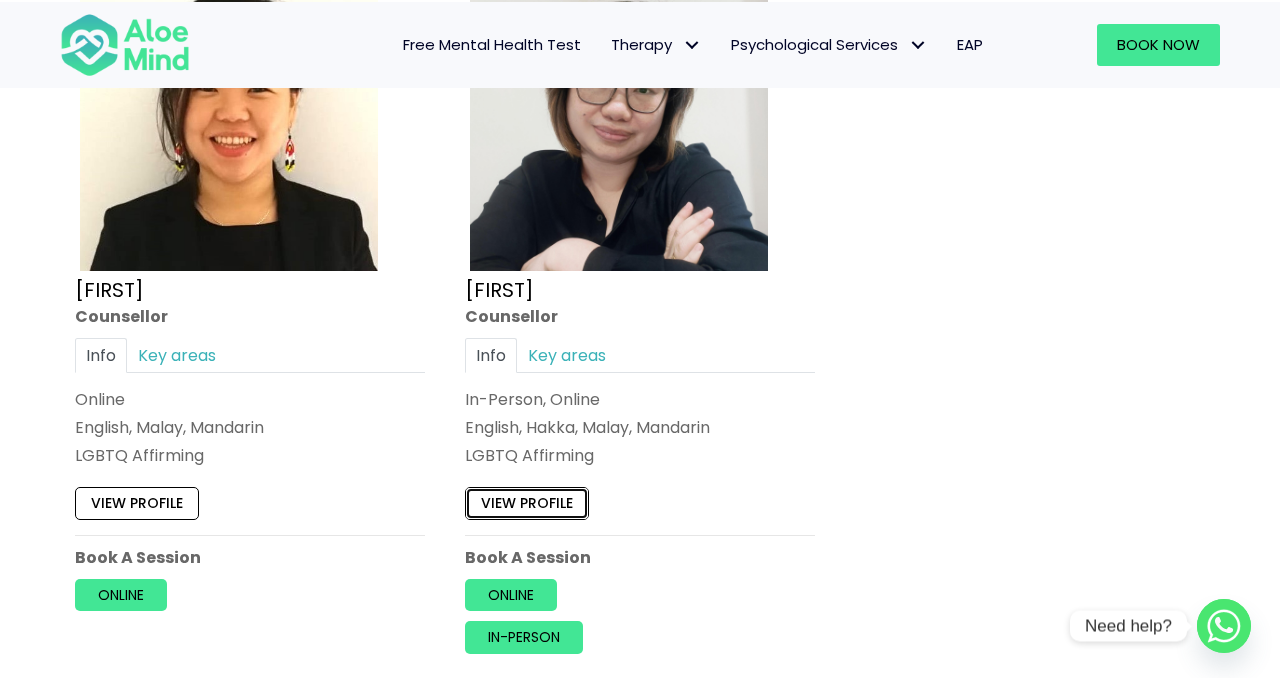 click on "View profile" at bounding box center [527, 503] 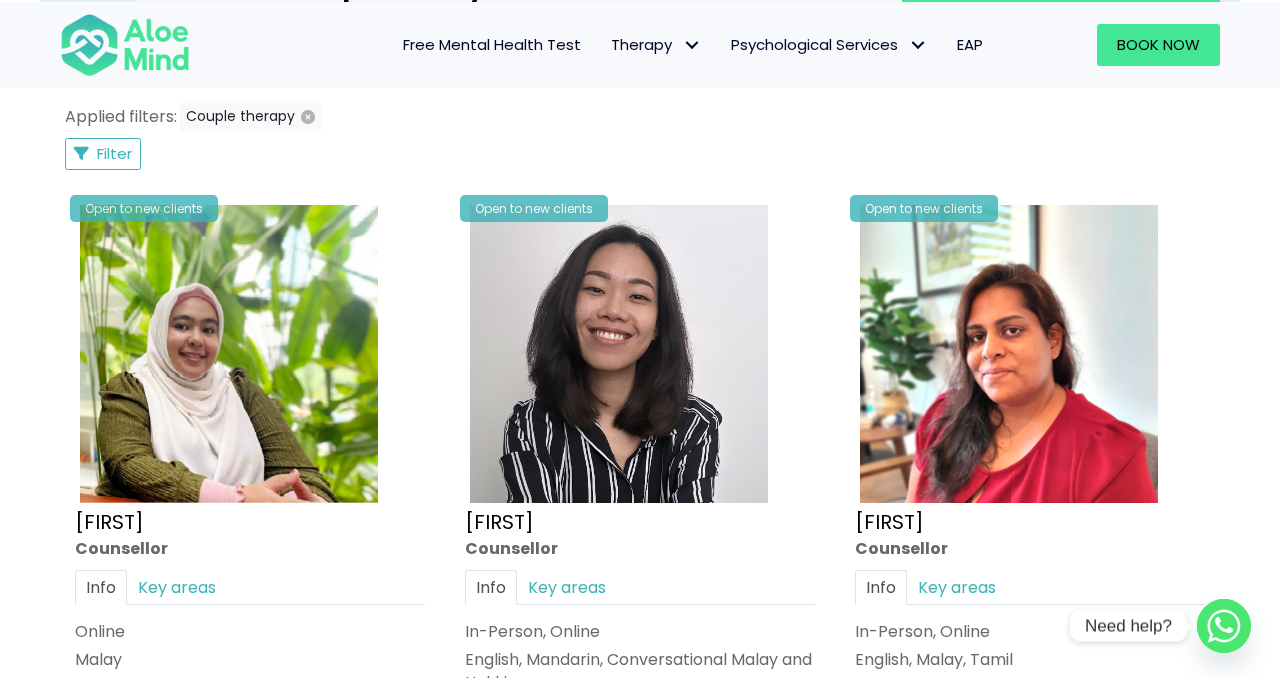 scroll, scrollTop: 1725, scrollLeft: 0, axis: vertical 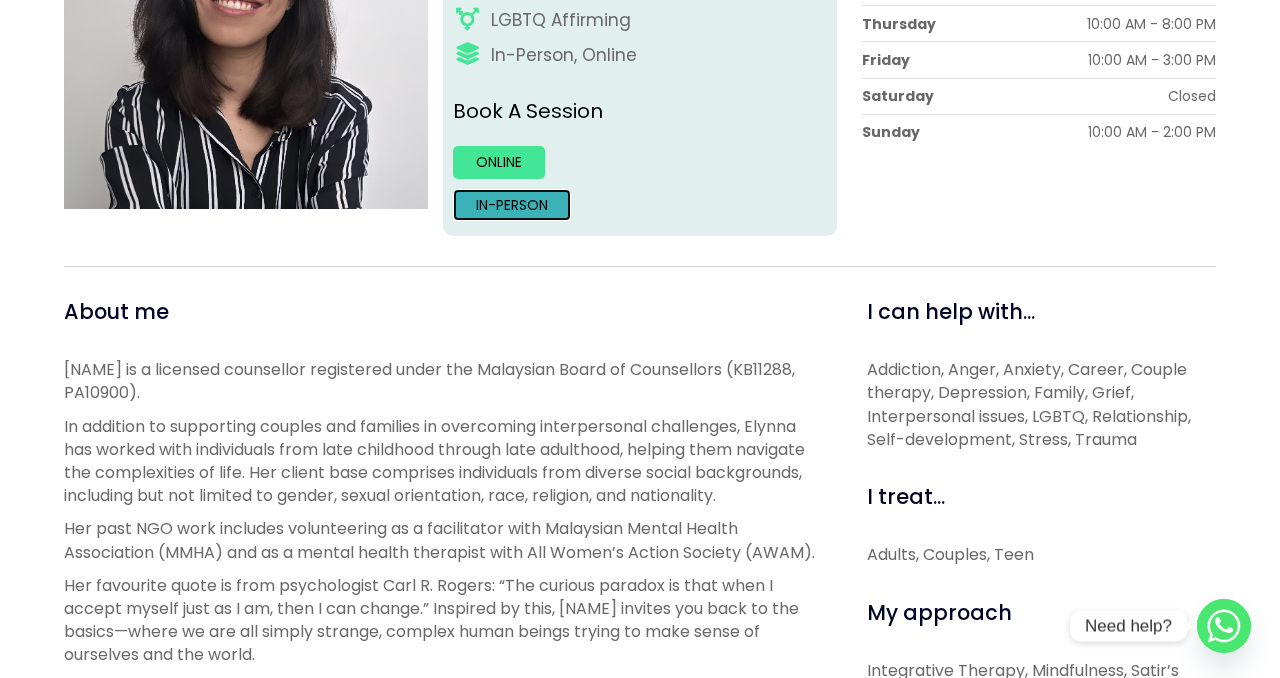 click on "In-person" at bounding box center (512, 205) 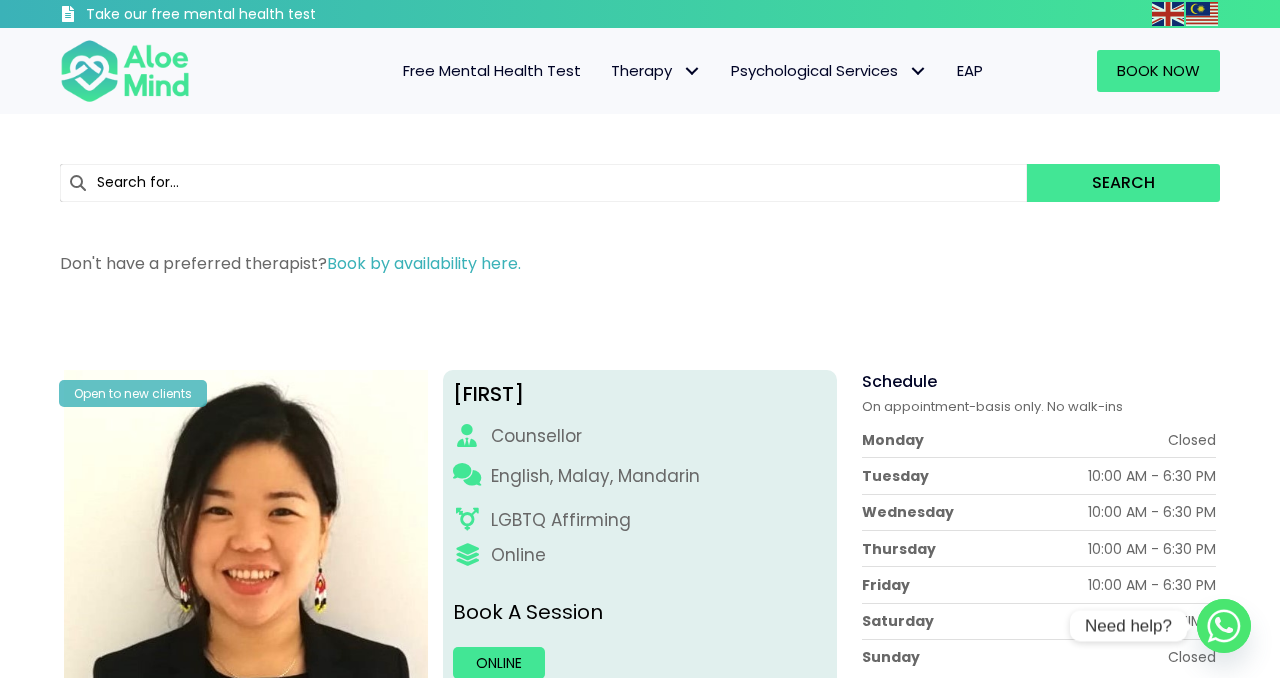 scroll, scrollTop: 317, scrollLeft: 0, axis: vertical 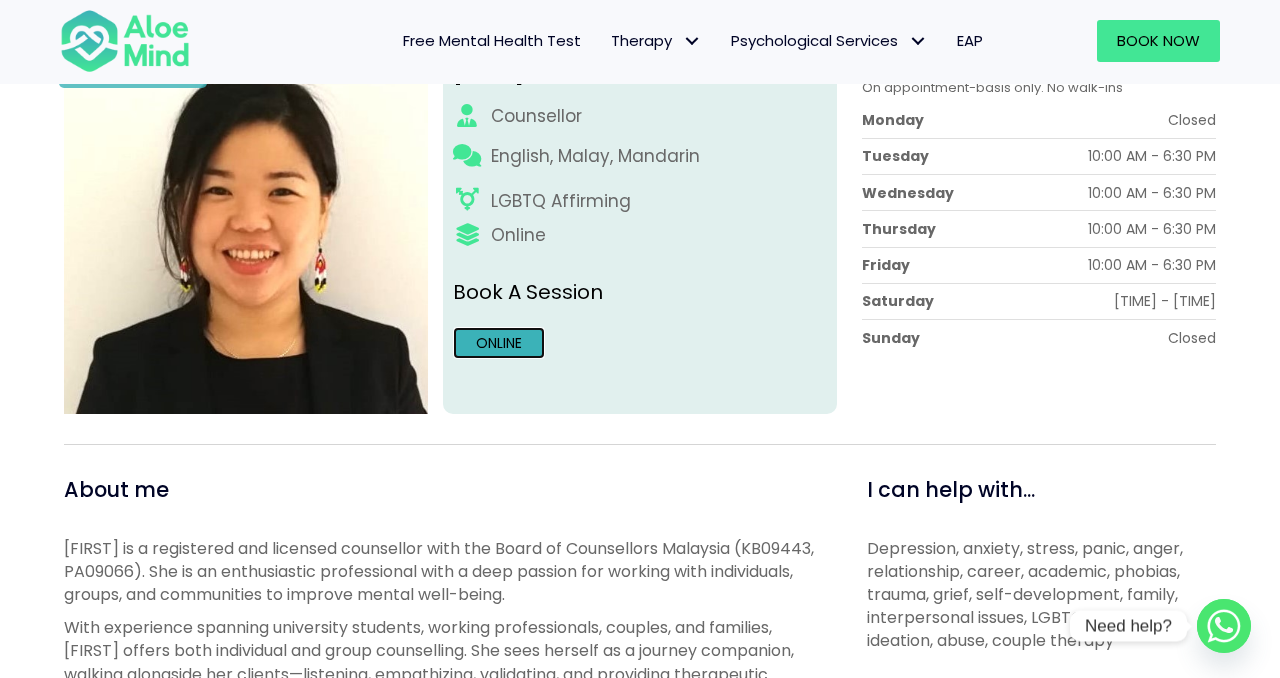 click on "Online" at bounding box center [499, 343] 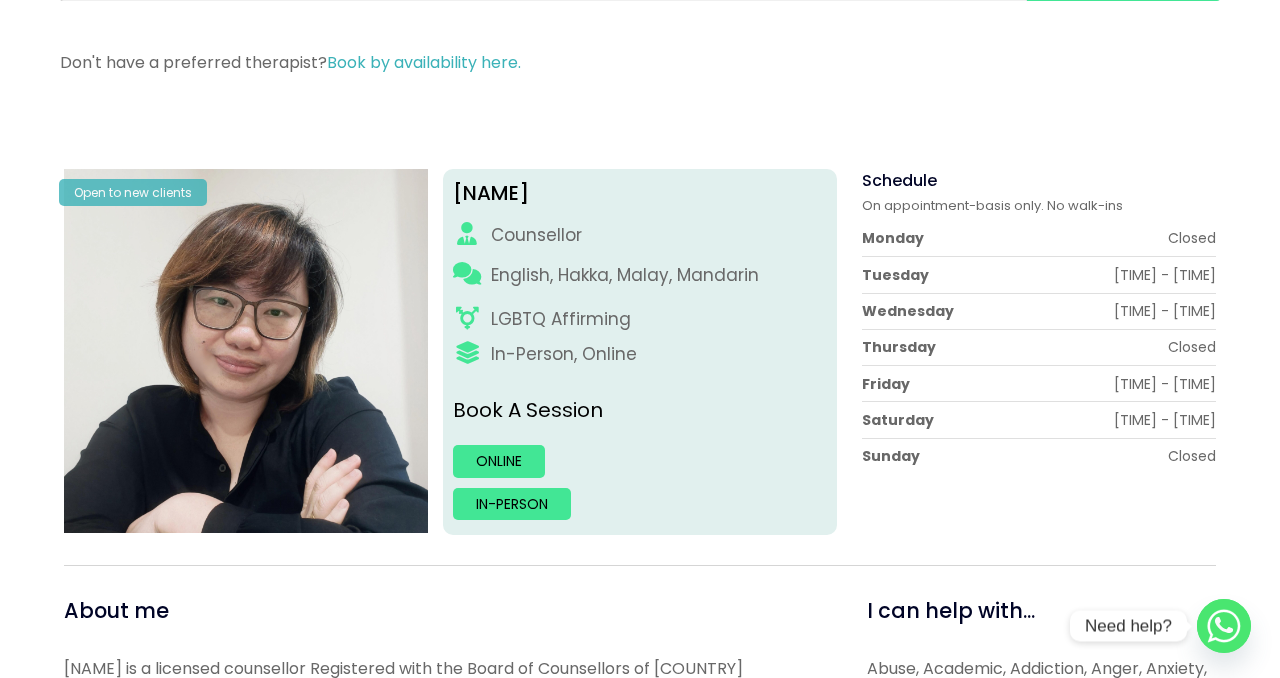 scroll, scrollTop: 205, scrollLeft: 0, axis: vertical 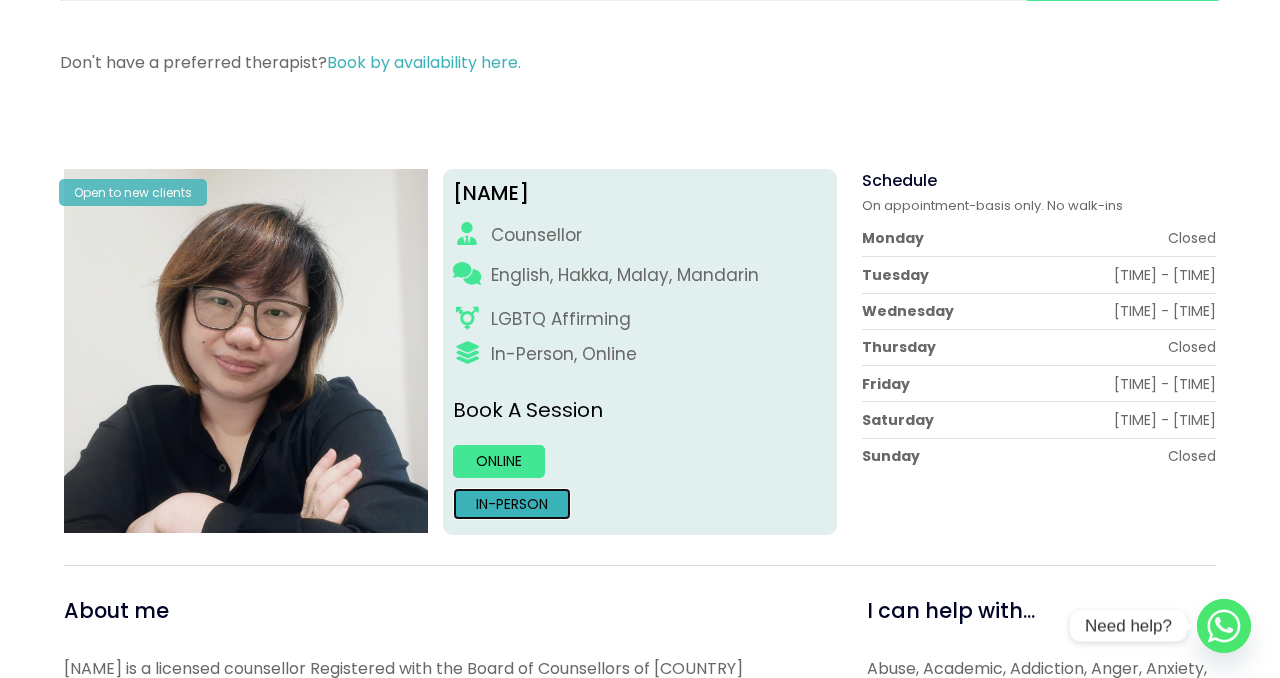 click on "In-person" at bounding box center [512, 504] 